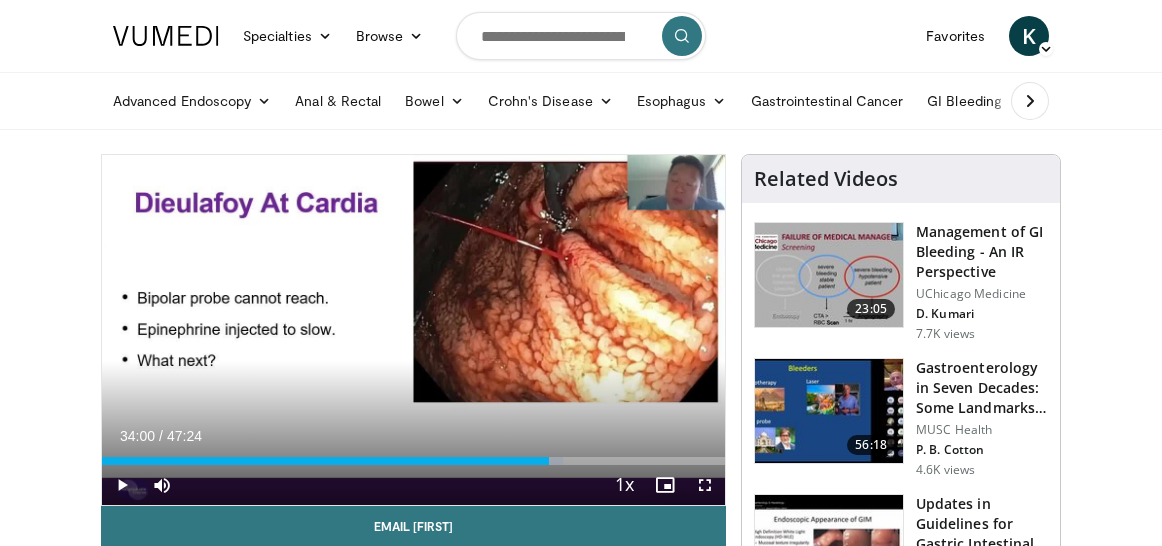 scroll, scrollTop: 0, scrollLeft: 0, axis: both 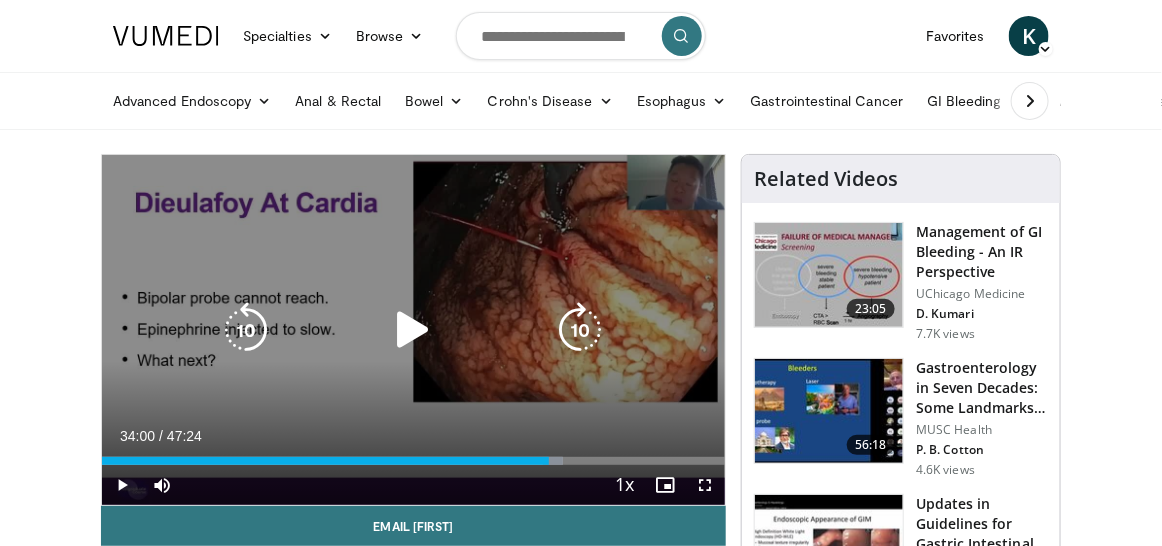 click at bounding box center [413, 330] 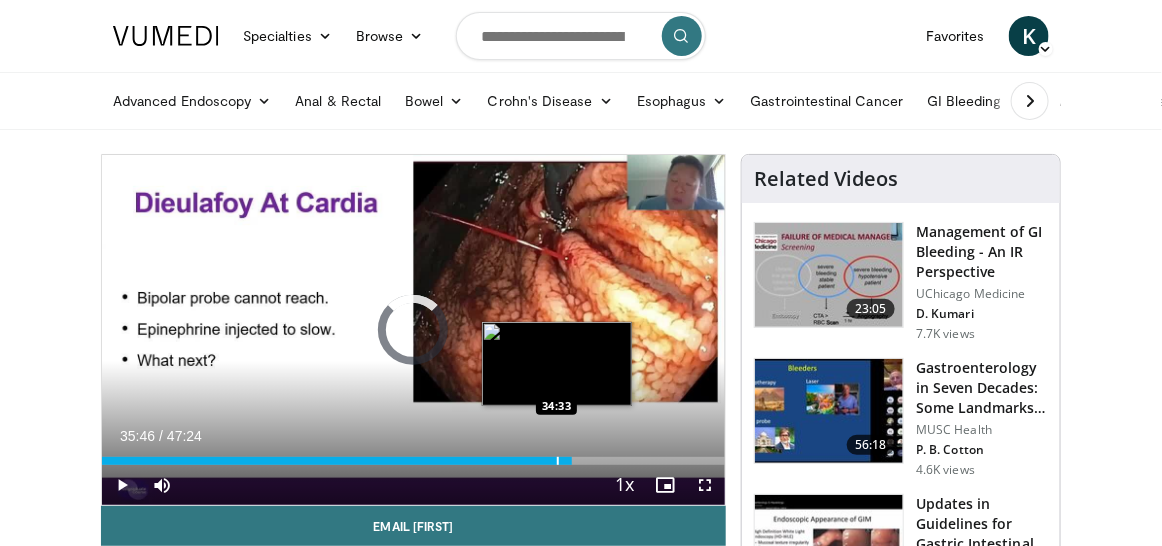 drag, startPoint x: 575, startPoint y: 460, endPoint x: 556, endPoint y: 463, distance: 19.235384 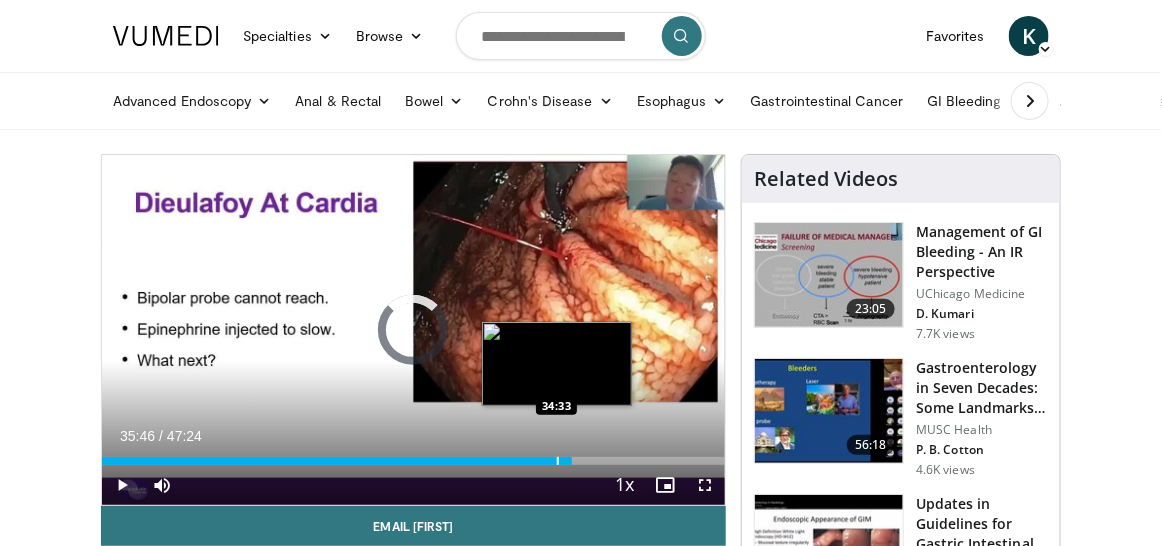 click at bounding box center (558, 461) 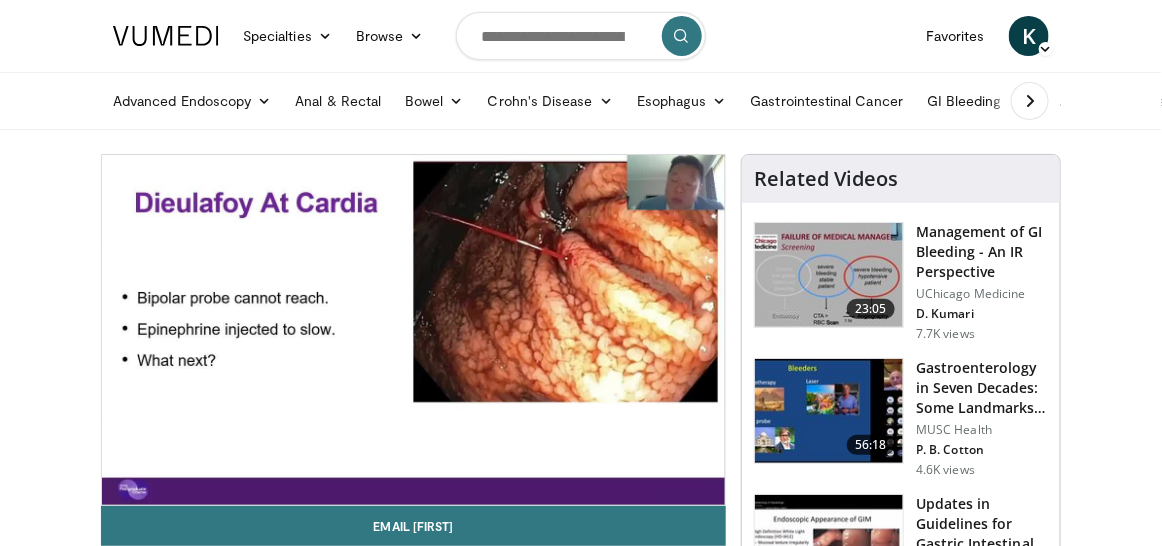 click on "Advanced Endoscopy
Anti-Reflux Endoscopic Procedures
Barrett's Esophagus Management
Endoluminal Stenting
Endoscopic Resections (EMR and ESD)
Endoscopic Retrograde Cholangiopancreatography (ERCP)
Interventional Endoscopic Ultrasound (EUS)
Peroral Endoscopic Myotomy (POEM)
Anal & Rectal
Bowel
Colectomy
Colitis
Colon Polyps
Constipation
Gut Microbiome Imaging" at bounding box center (804, 101) 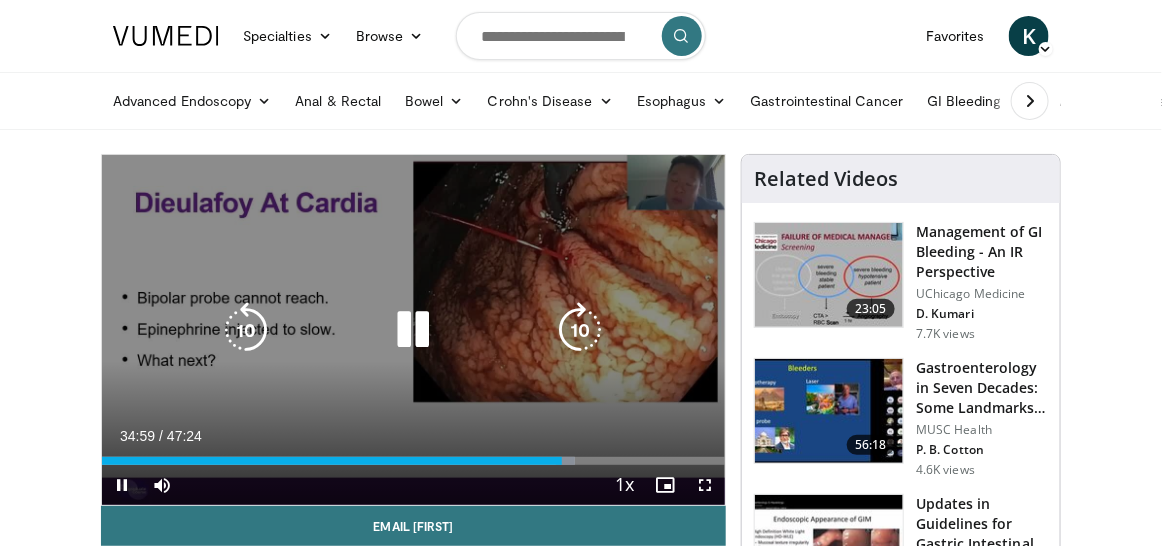 click on "10 seconds
Tap to unmute" at bounding box center (413, 330) 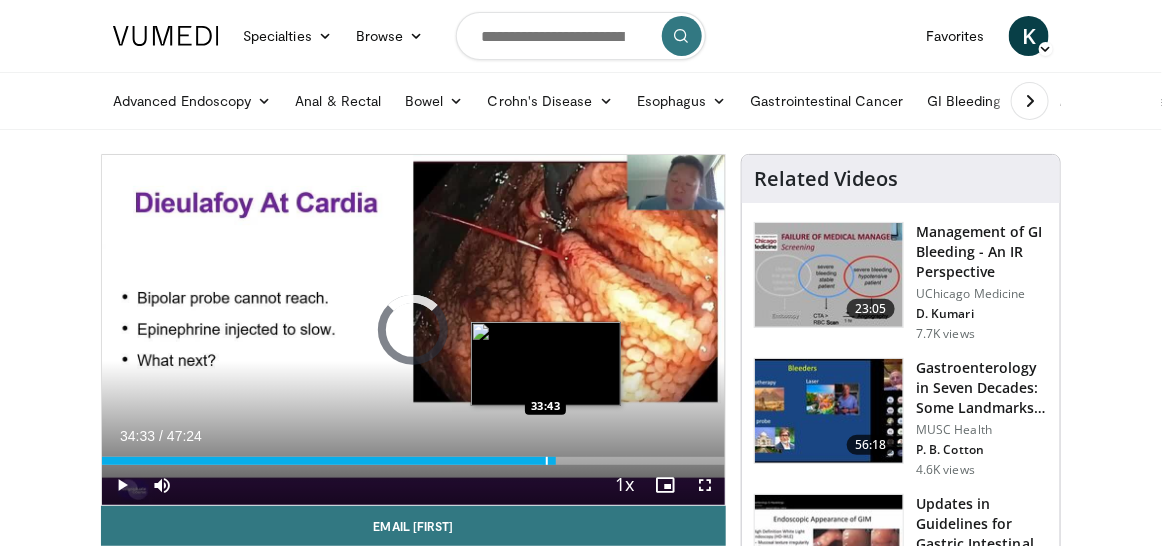 drag, startPoint x: 559, startPoint y: 458, endPoint x: 544, endPoint y: 463, distance: 15.811388 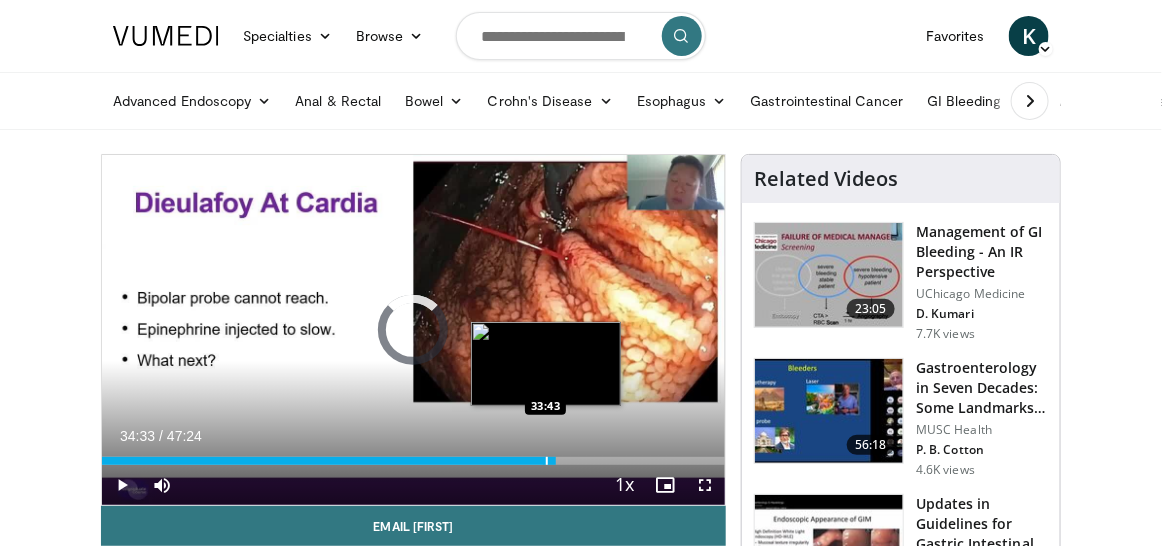 click on "Loaded :  71.15% 33:43 33:43" at bounding box center (413, 461) 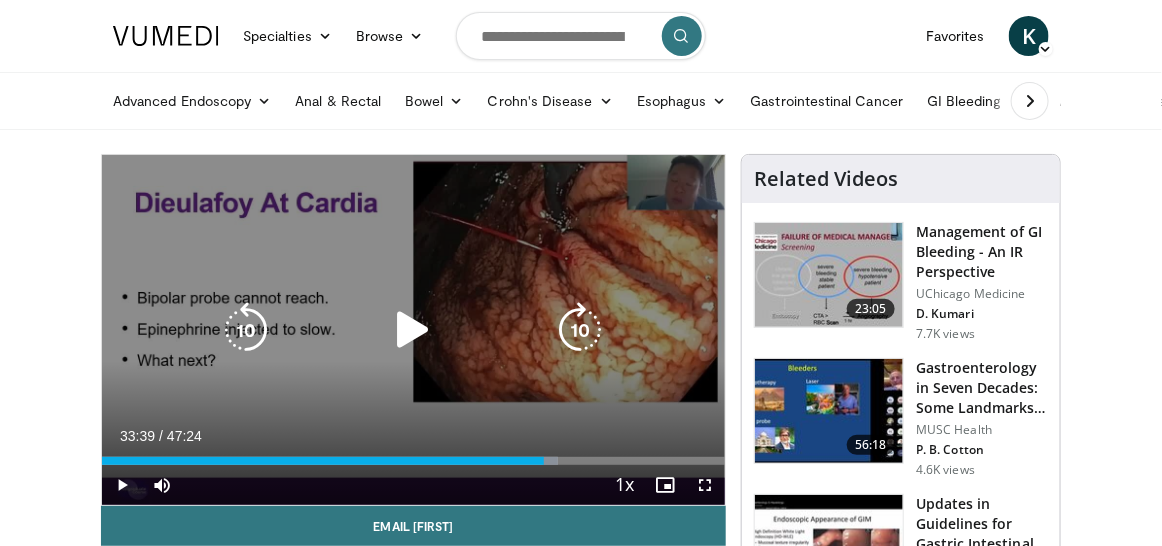 click on "10 seconds
Tap to unmute" at bounding box center (413, 330) 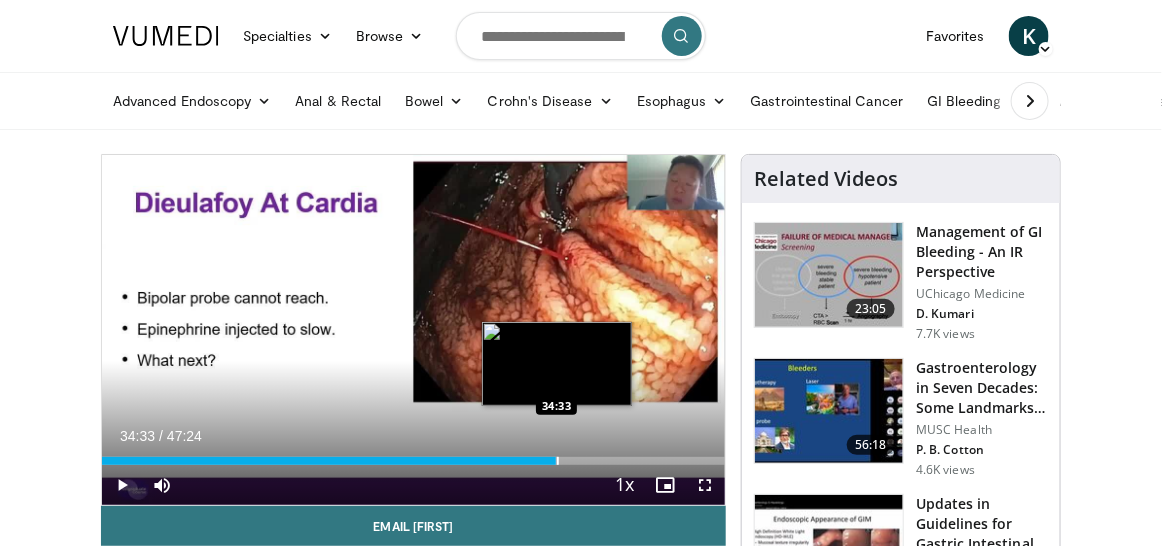 drag, startPoint x: 574, startPoint y: 463, endPoint x: 556, endPoint y: 463, distance: 18 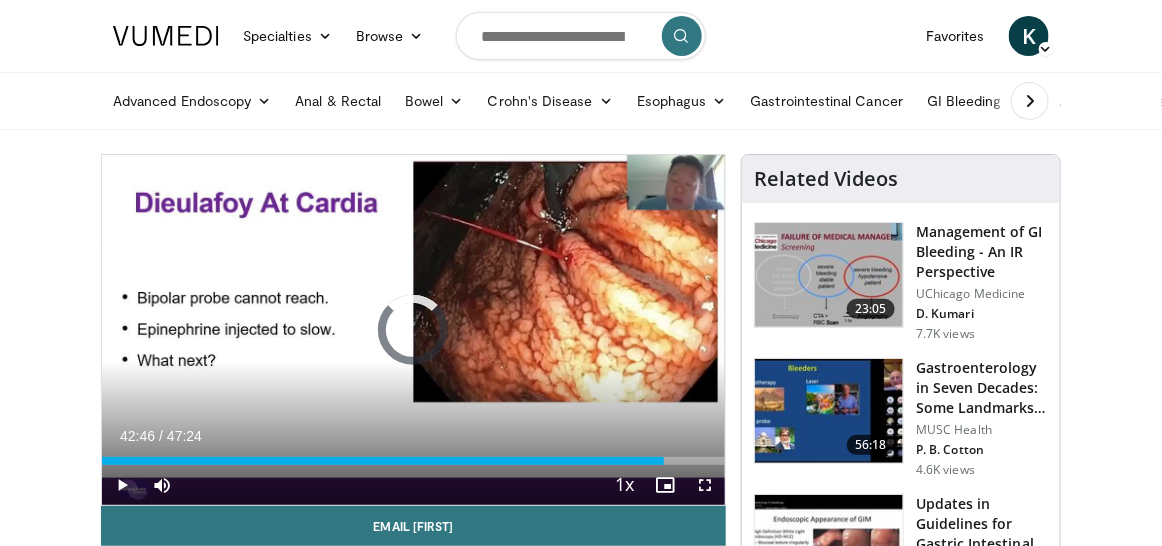 drag, startPoint x: 672, startPoint y: 459, endPoint x: 622, endPoint y: 462, distance: 50.08992 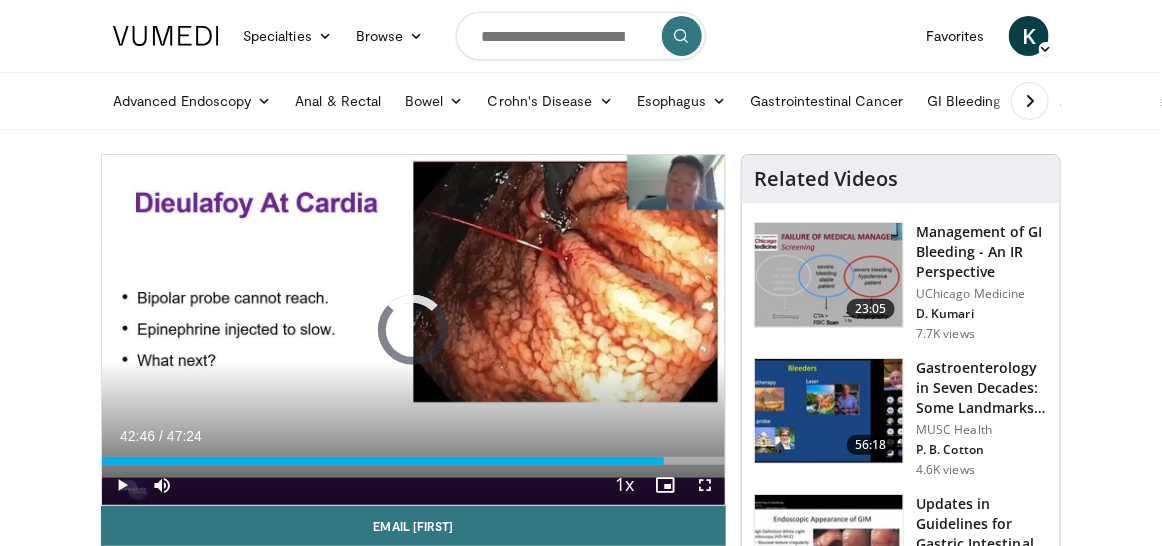 click at bounding box center (623, 461) 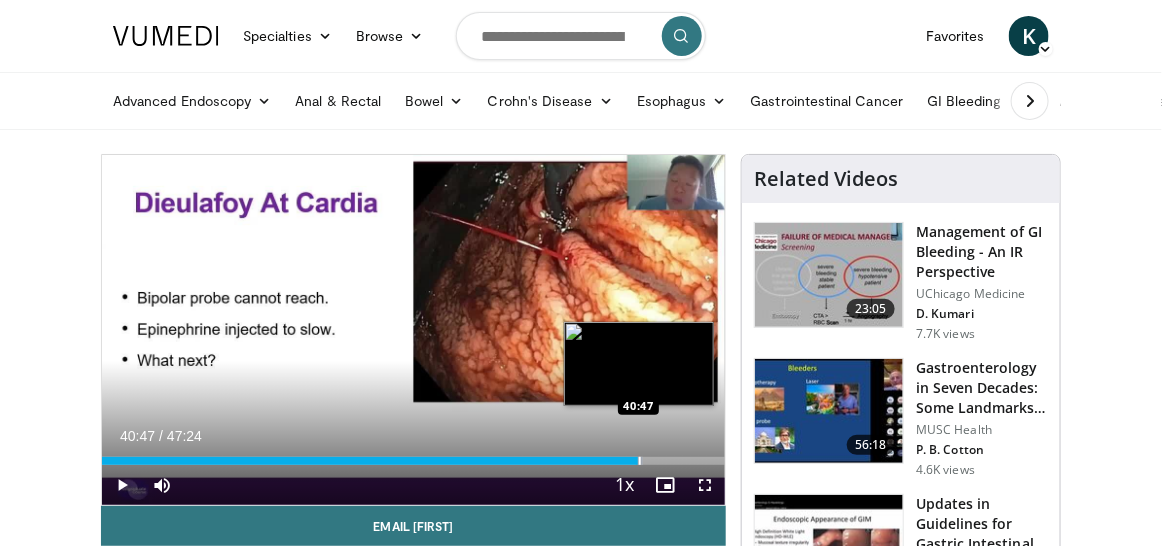 drag, startPoint x: 625, startPoint y: 460, endPoint x: 638, endPoint y: 458, distance: 13.152946 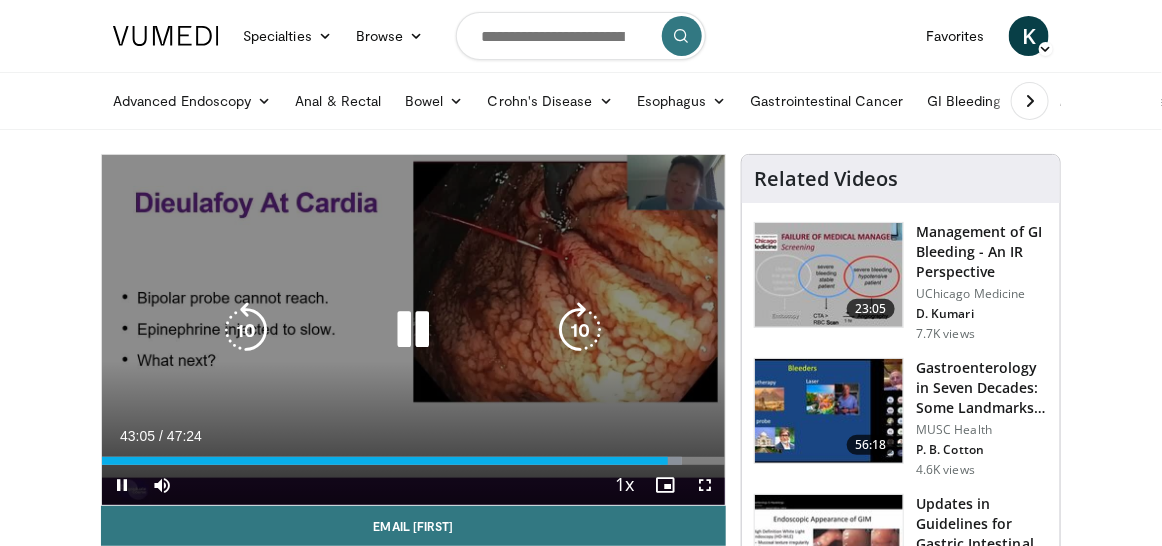 click at bounding box center [413, 330] 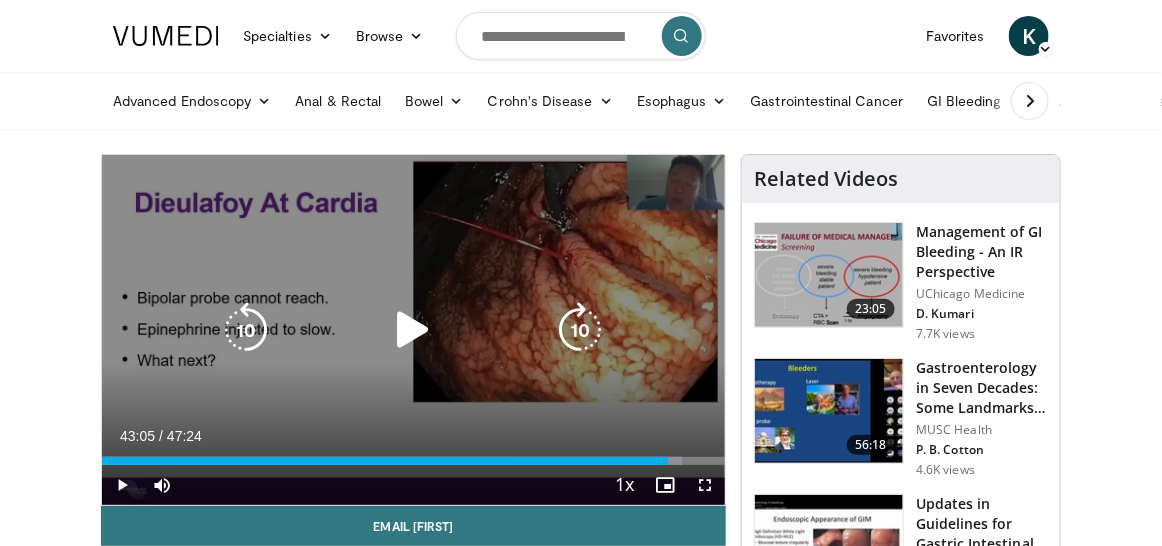 click at bounding box center (413, 330) 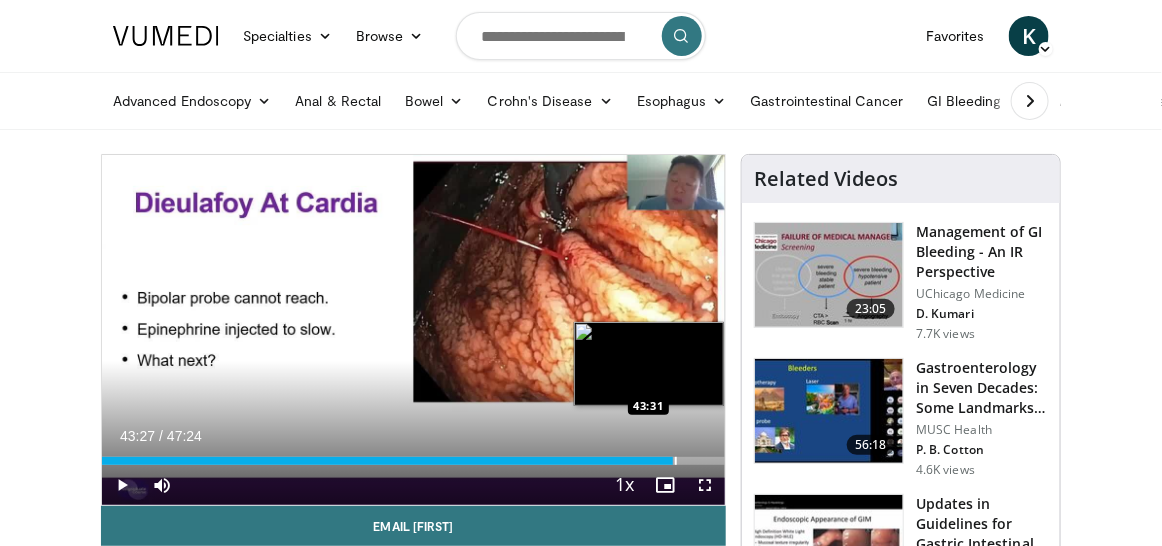 click on "Loaded :  91.77% 43:27 43:31" at bounding box center (413, 461) 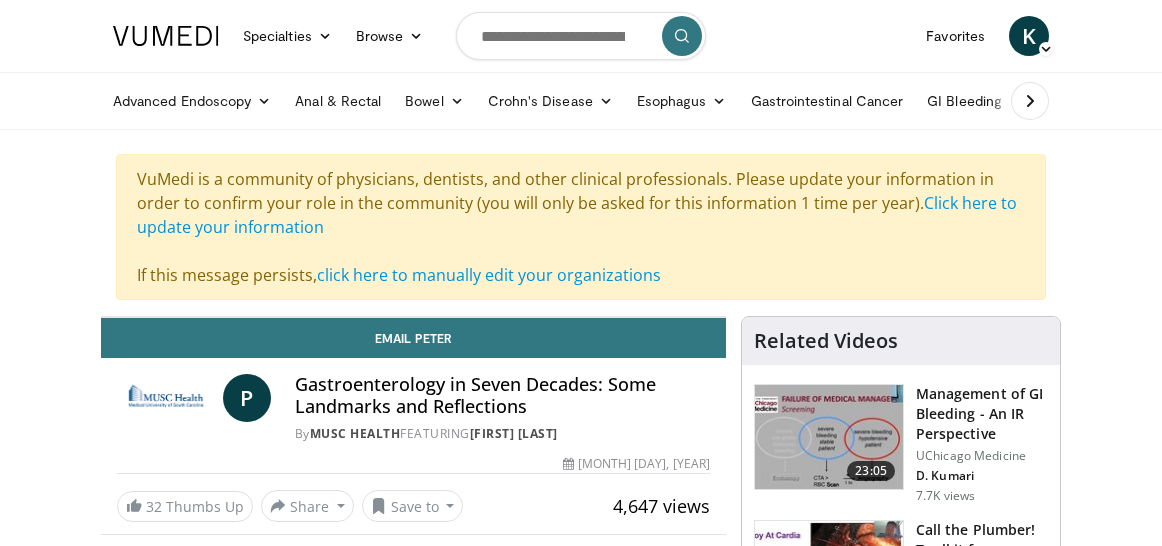 scroll, scrollTop: 0, scrollLeft: 0, axis: both 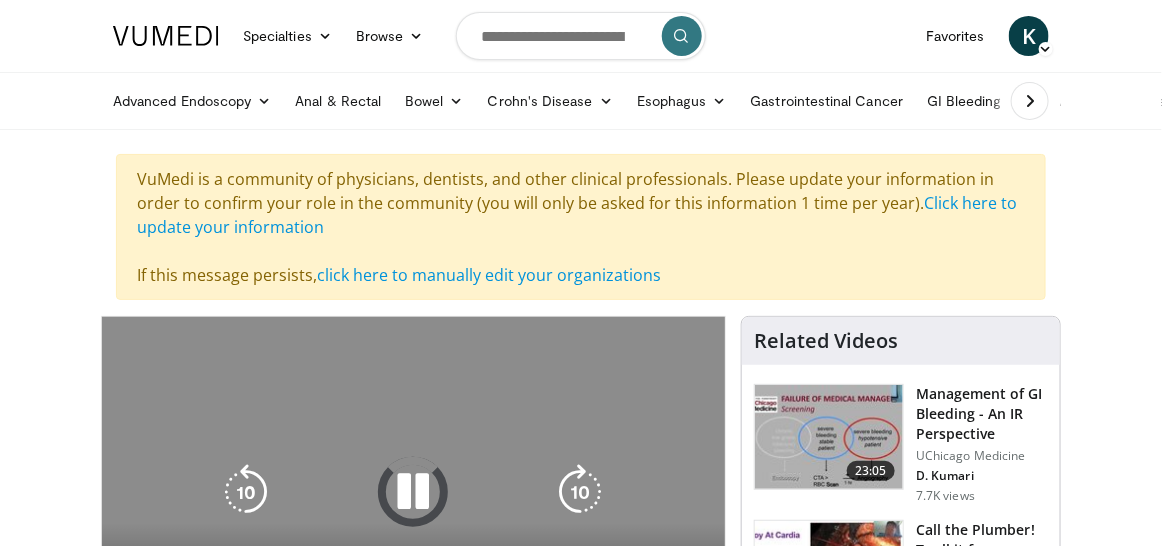 click on "10 seconds
Tap to unmute" at bounding box center [413, 492] 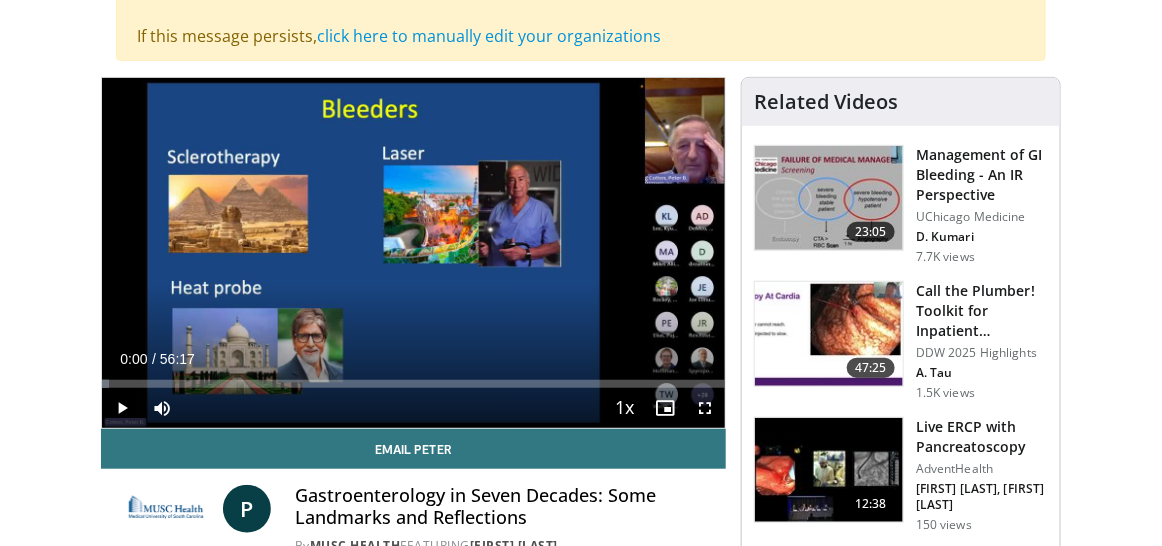 scroll, scrollTop: 200, scrollLeft: 0, axis: vertical 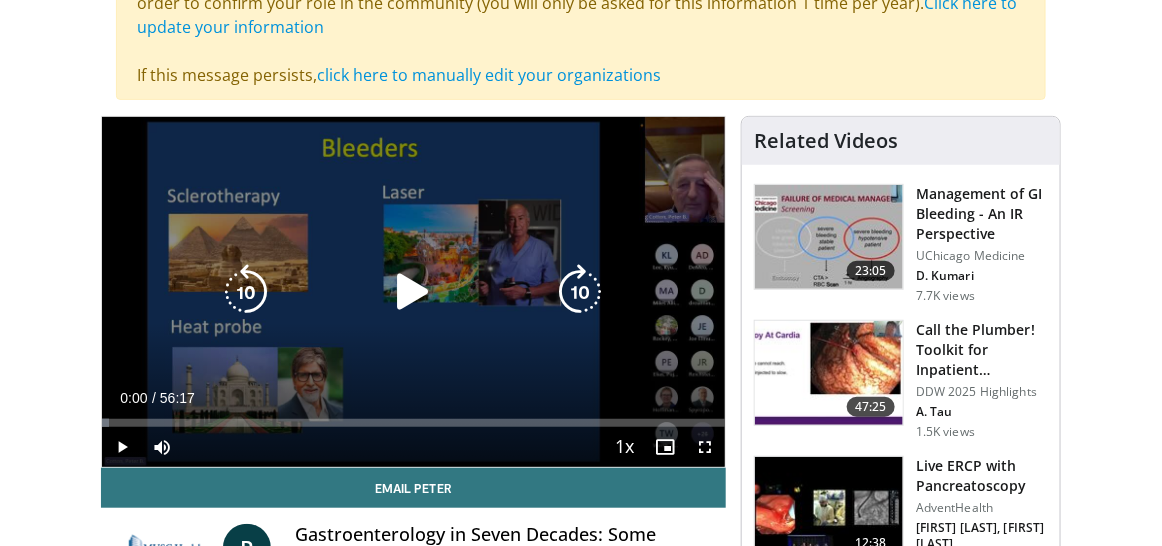 click at bounding box center (413, 292) 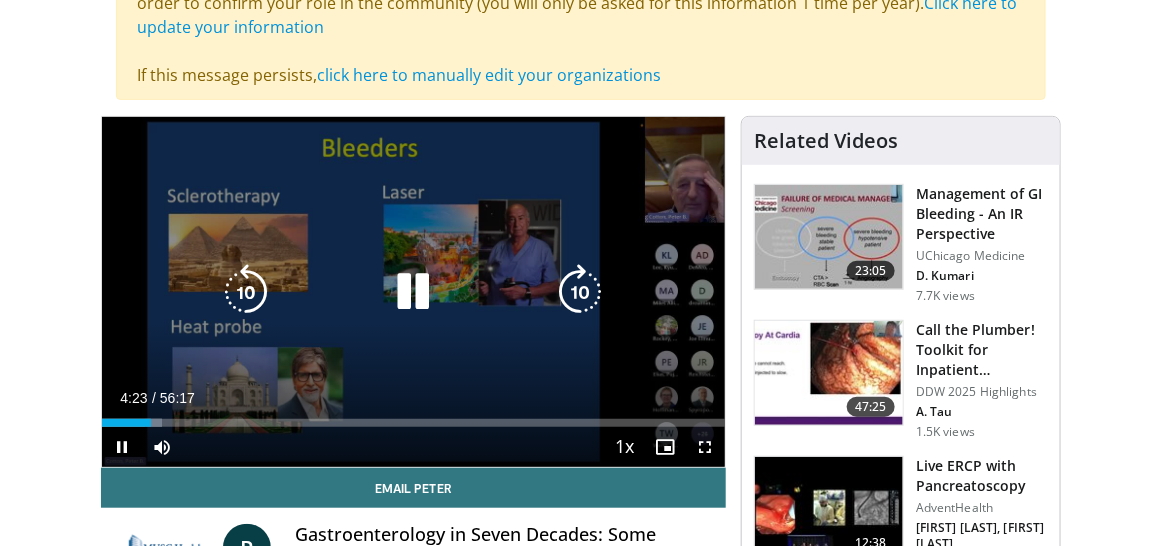 click on "10 seconds
Tap to unmute" at bounding box center [413, 292] 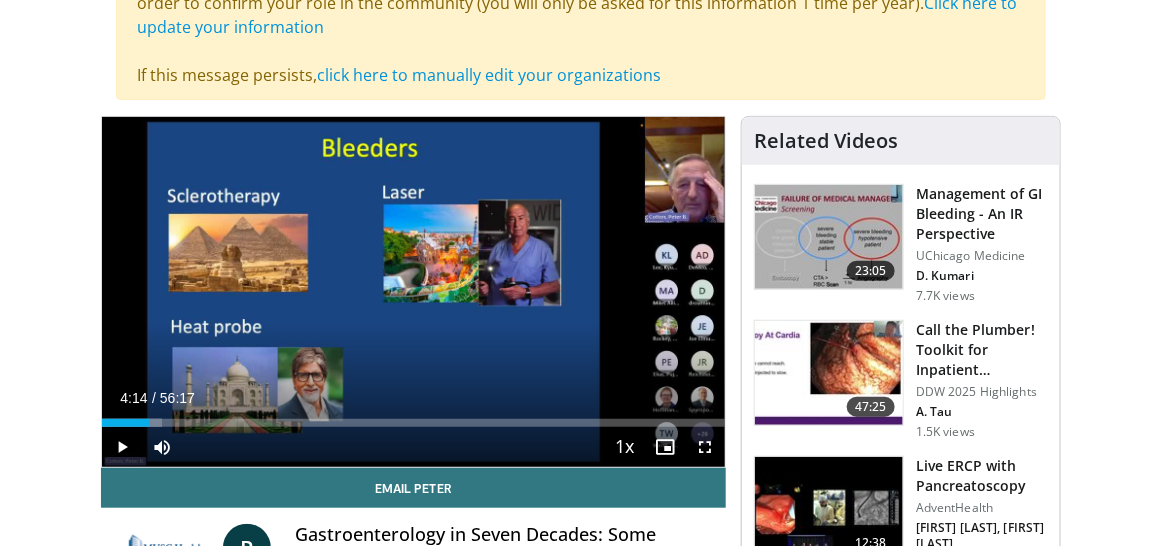 click at bounding box center [150, 423] 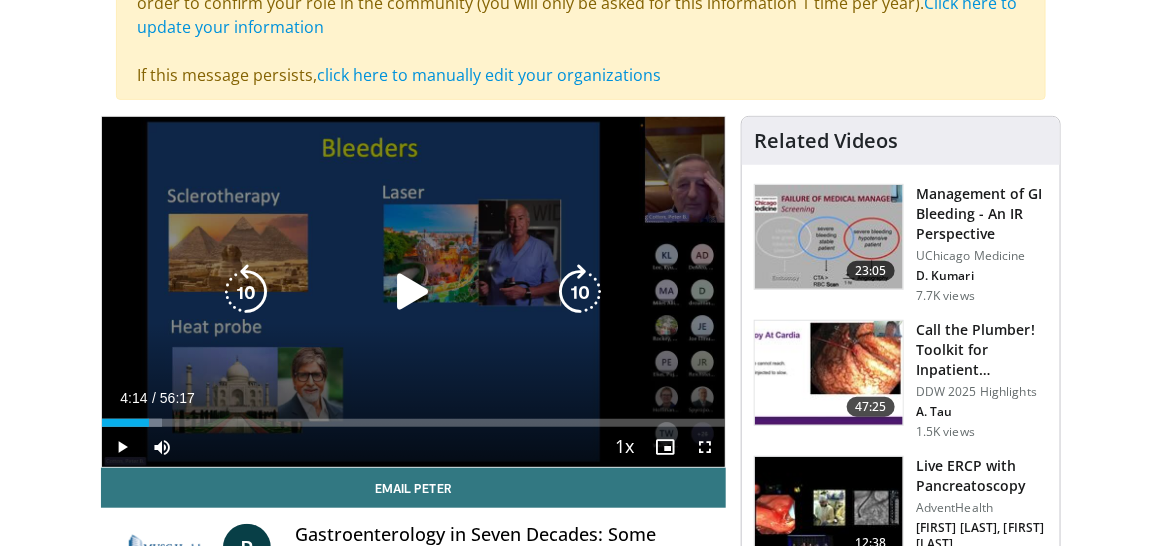 click on "10 seconds
Tap to unmute" at bounding box center [413, 292] 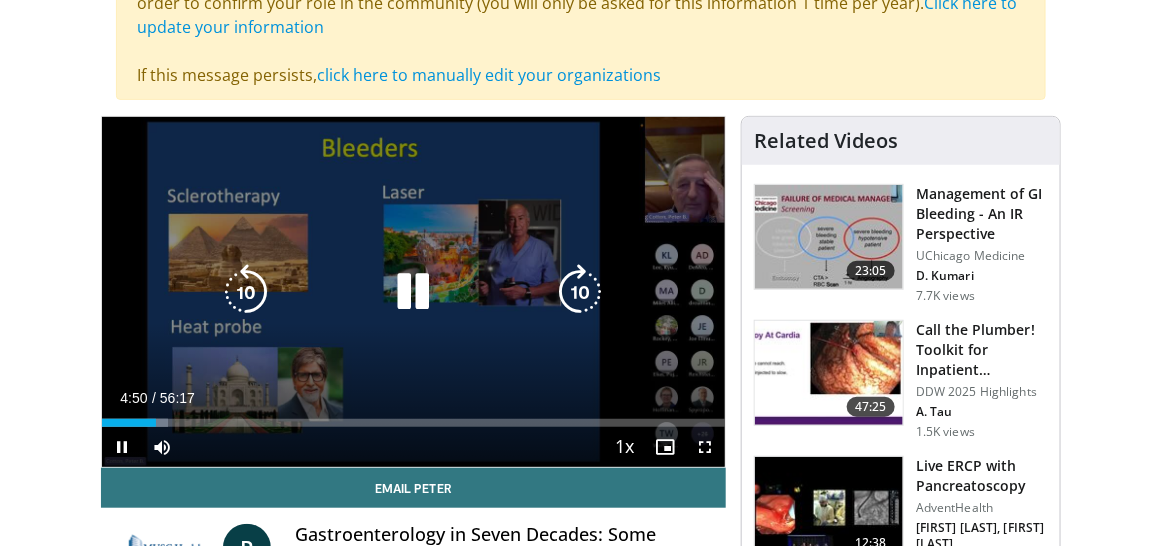 click on "10 seconds
Tap to unmute" at bounding box center [413, 292] 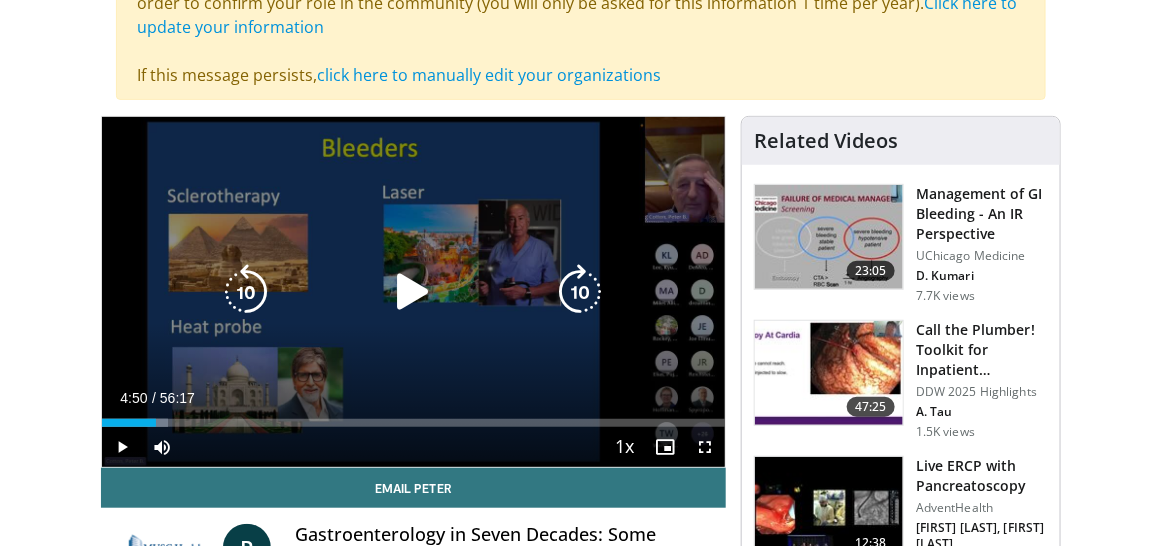 click at bounding box center [414, 292] 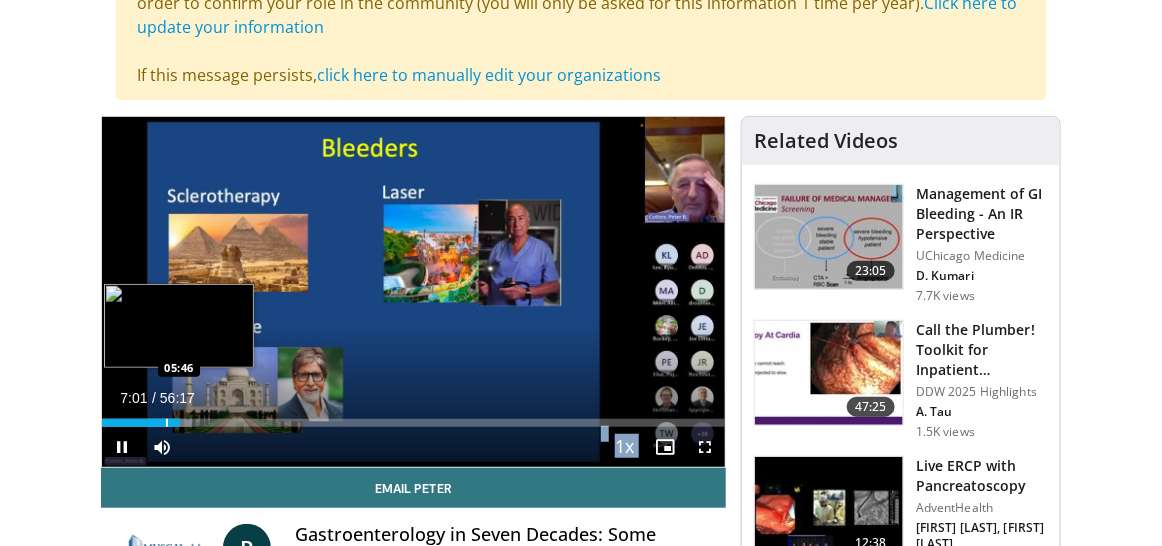 drag, startPoint x: 178, startPoint y: 422, endPoint x: 166, endPoint y: 421, distance: 12.0415945 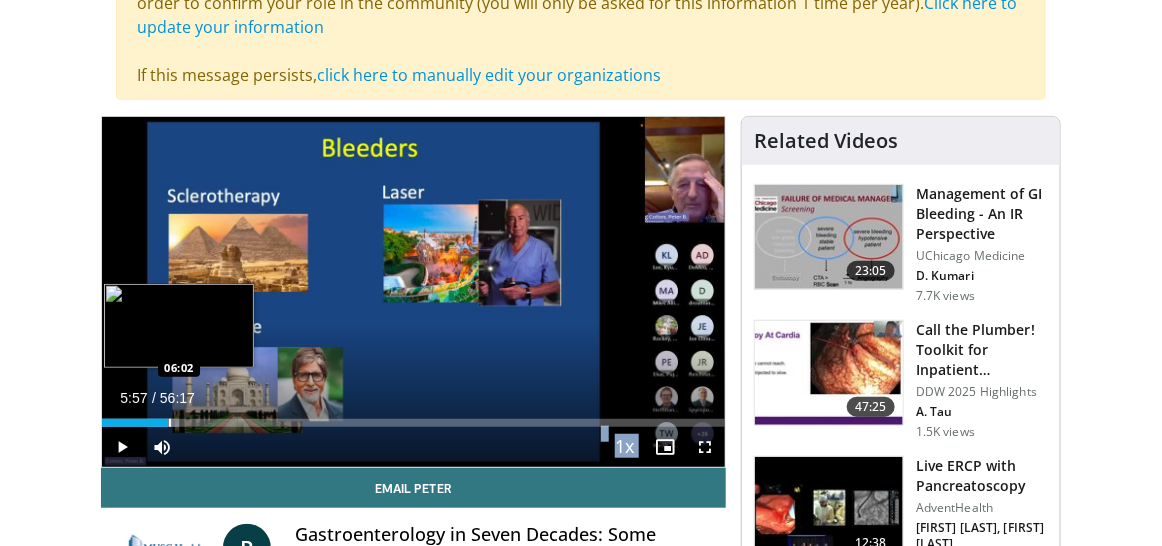 drag, startPoint x: 180, startPoint y: 423, endPoint x: 168, endPoint y: 424, distance: 12.0415945 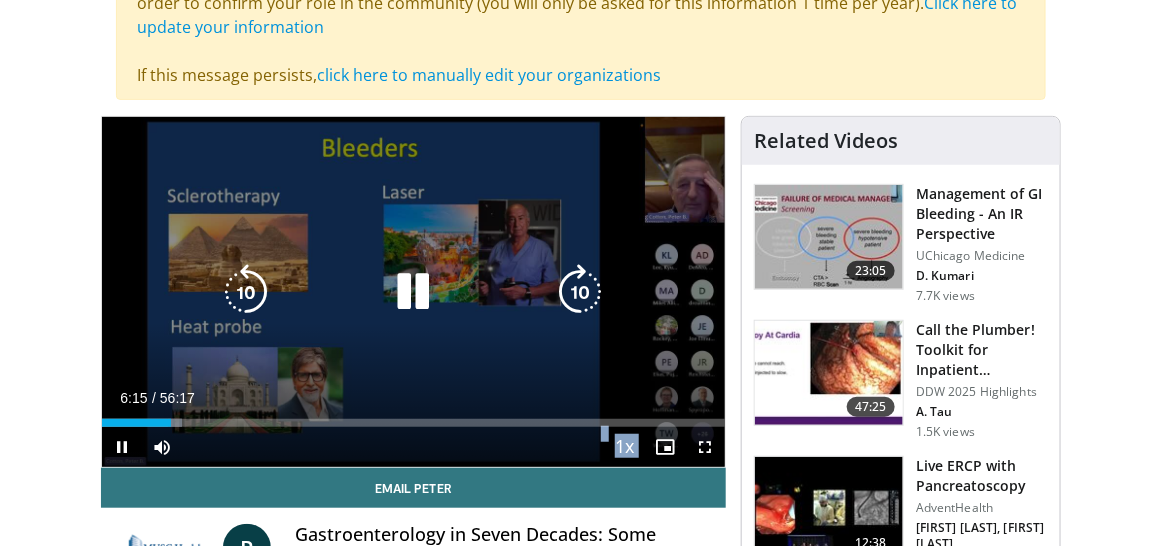 click at bounding box center [413, 292] 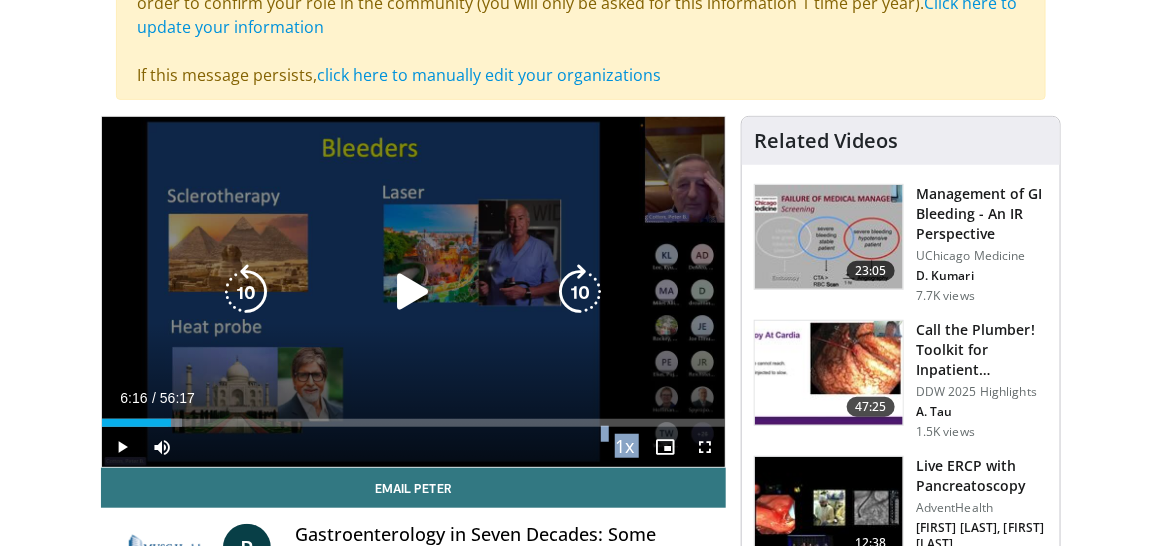 click at bounding box center (413, 292) 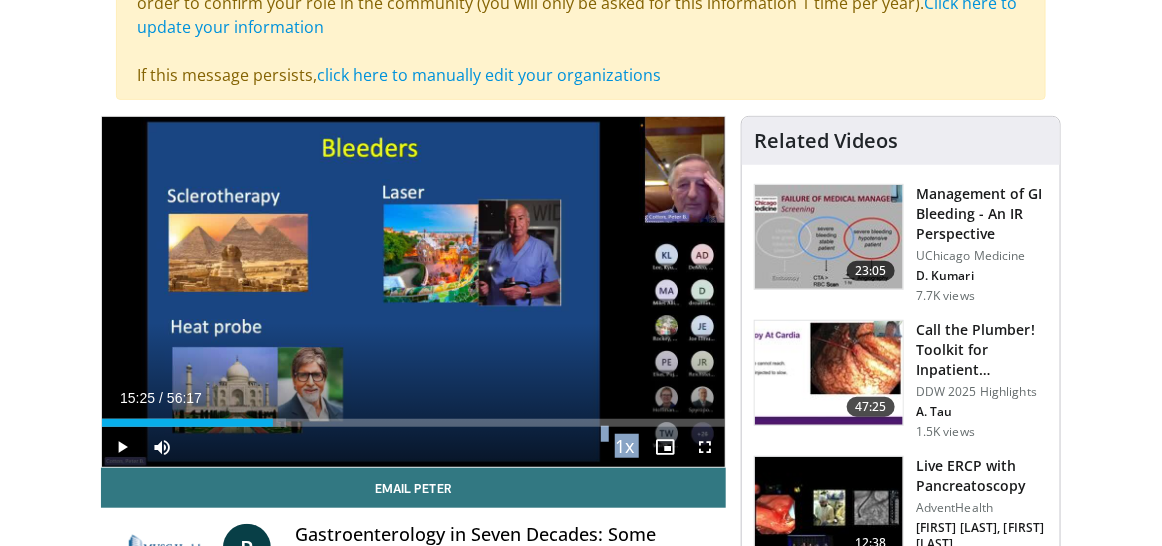 click at bounding box center (274, 423) 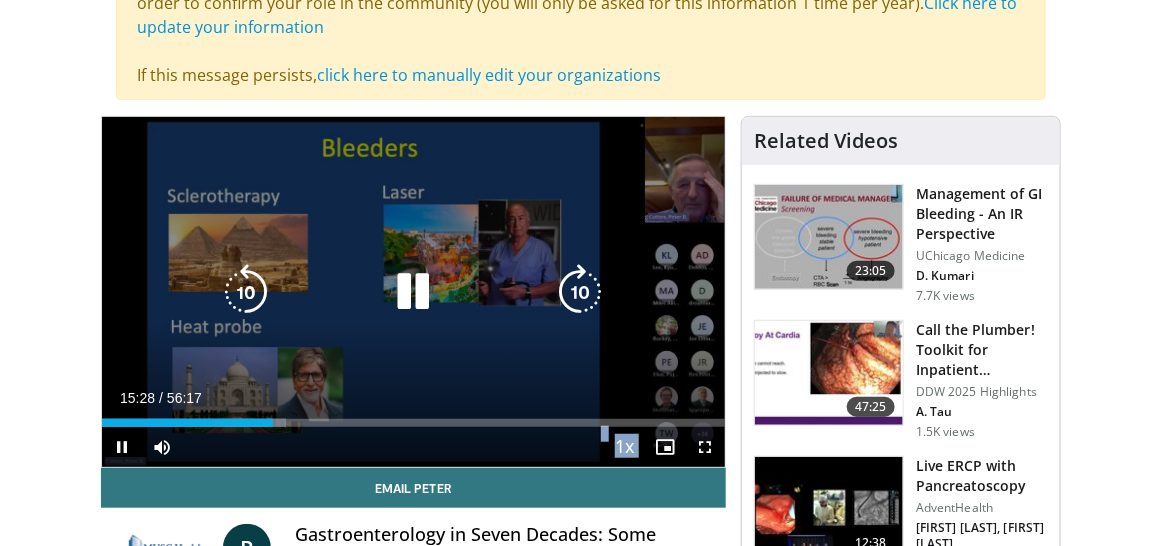 click at bounding box center (413, 292) 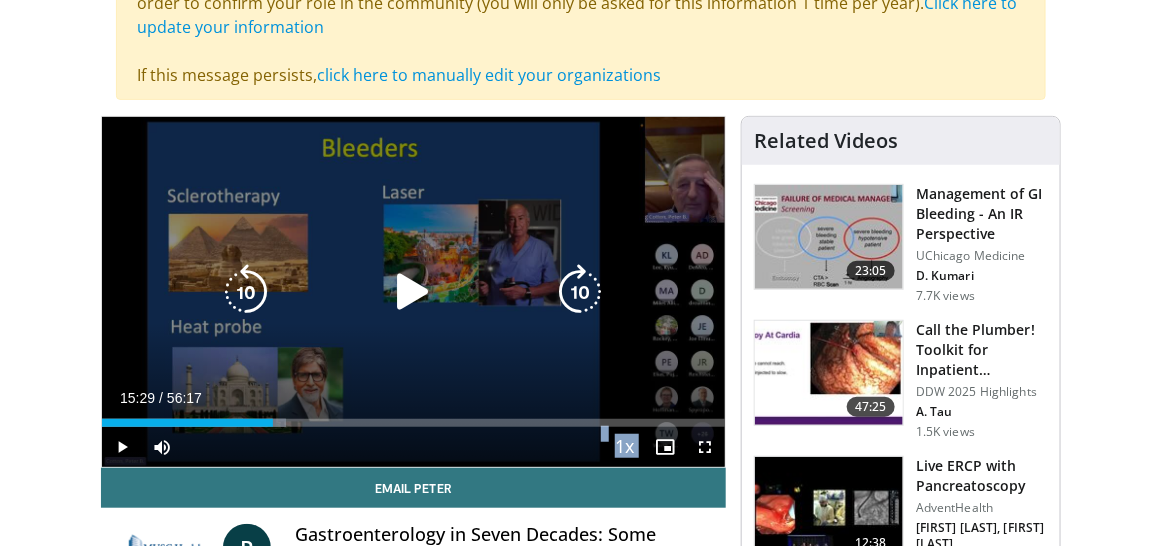 click on "10 seconds
Tap to unmute" at bounding box center [413, 292] 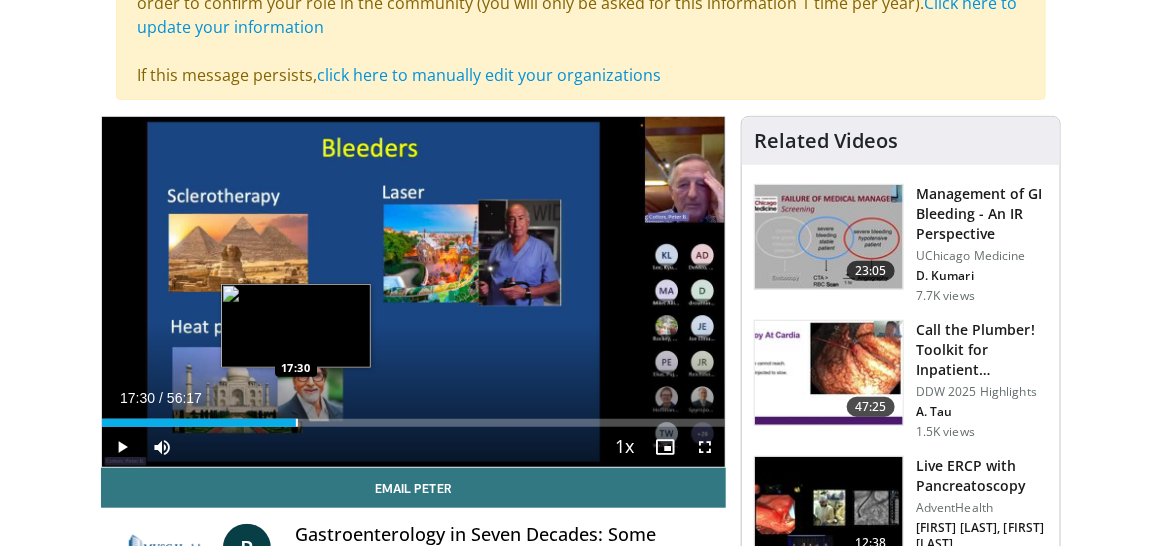 drag, startPoint x: 305, startPoint y: 420, endPoint x: 295, endPoint y: 421, distance: 10.049875 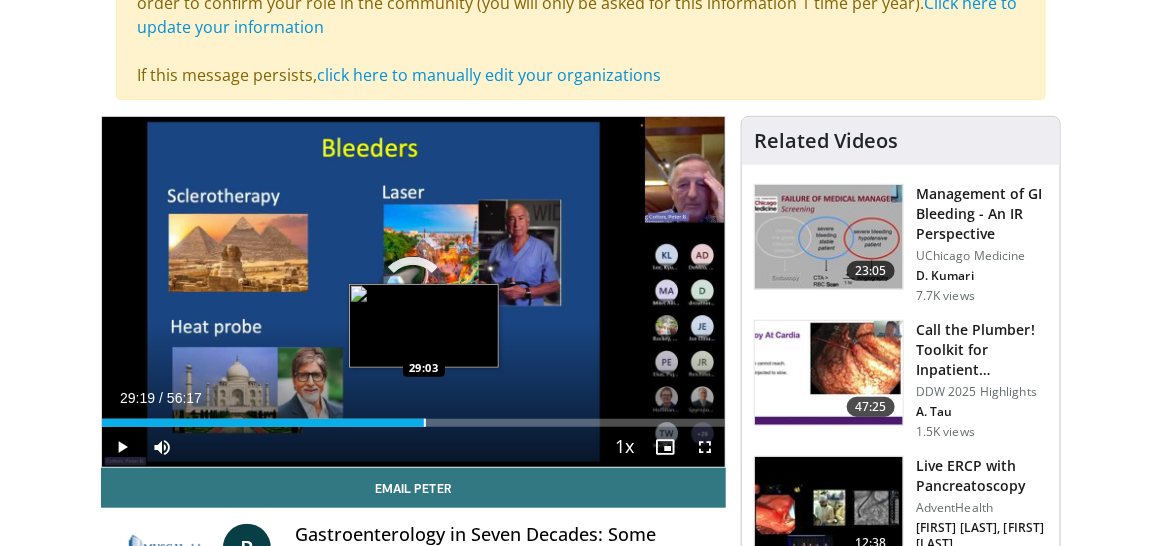 drag, startPoint x: 449, startPoint y: 420, endPoint x: 423, endPoint y: 418, distance: 26.076809 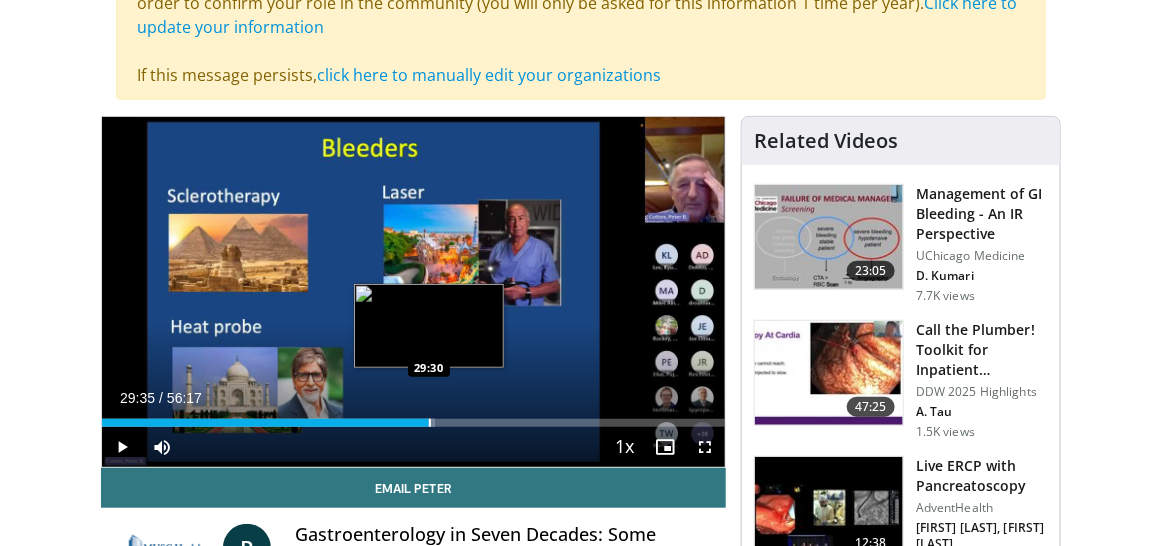 click at bounding box center [430, 423] 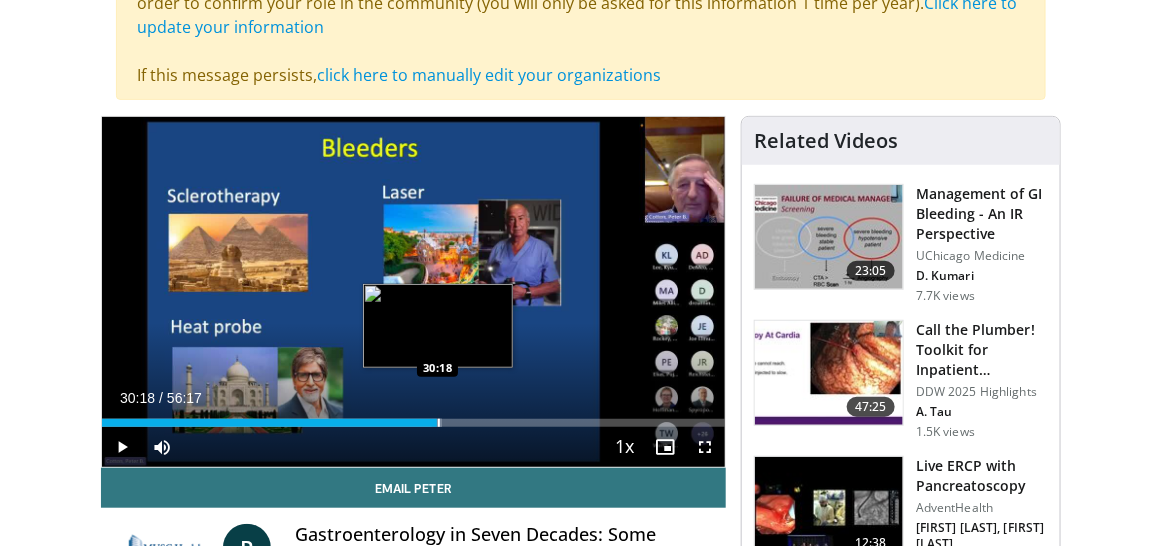 click at bounding box center [439, 423] 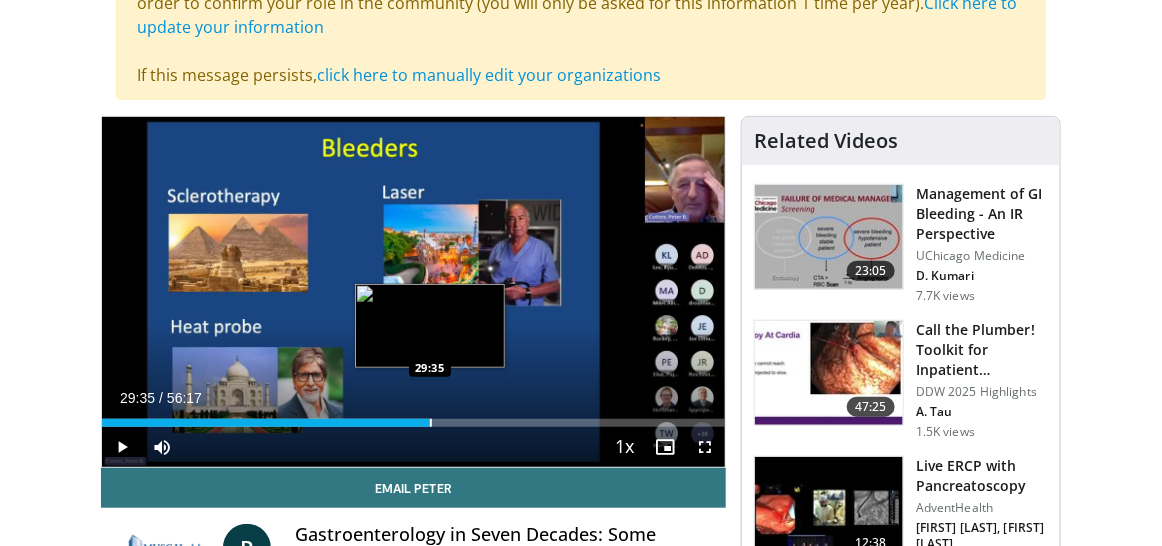 drag, startPoint x: 447, startPoint y: 424, endPoint x: 430, endPoint y: 421, distance: 17.262676 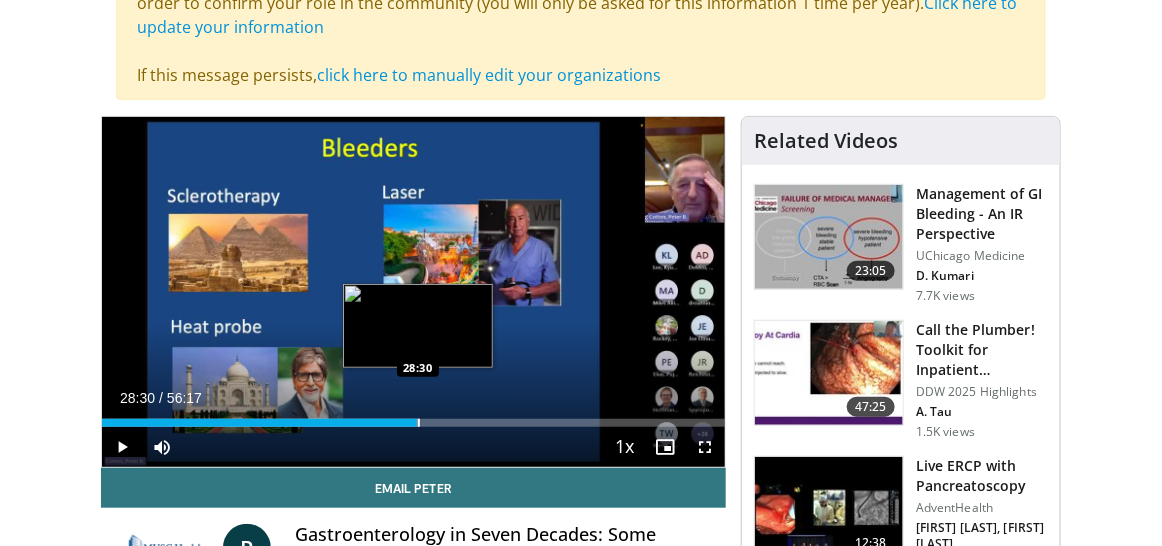 drag, startPoint x: 430, startPoint y: 421, endPoint x: 417, endPoint y: 422, distance: 13.038404 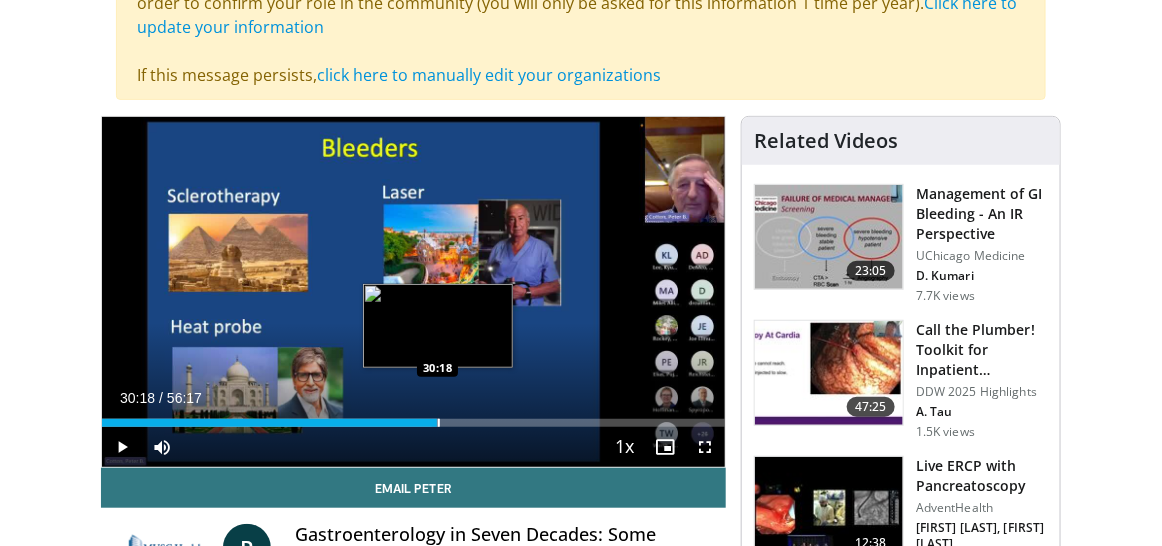 click on "Loaded :  54.04% 30:18 30:18" at bounding box center [413, 423] 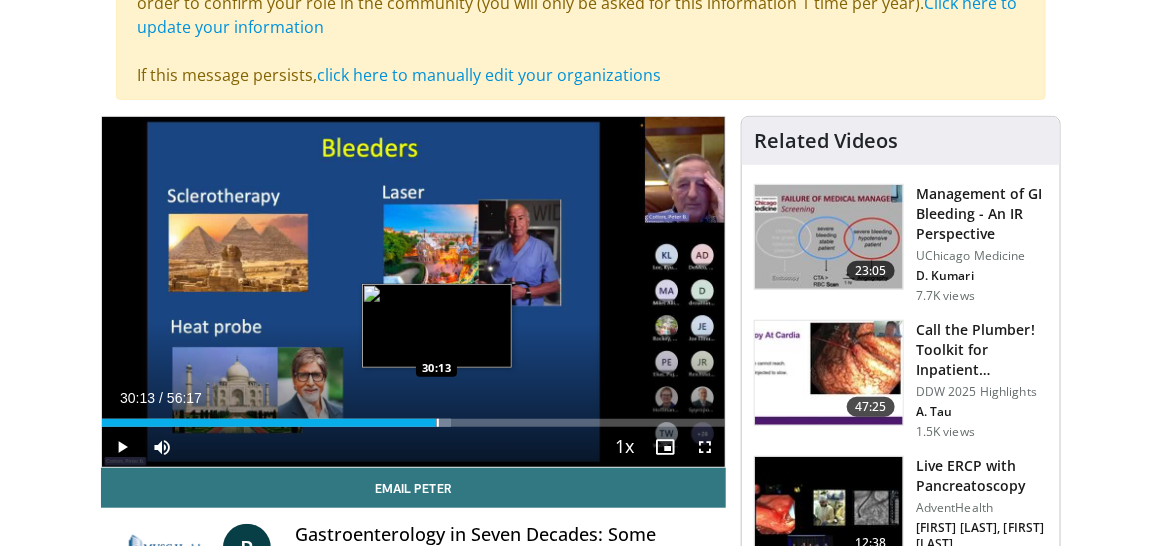 click on "Loaded :  55.95% 30:13 30:13" at bounding box center (413, 423) 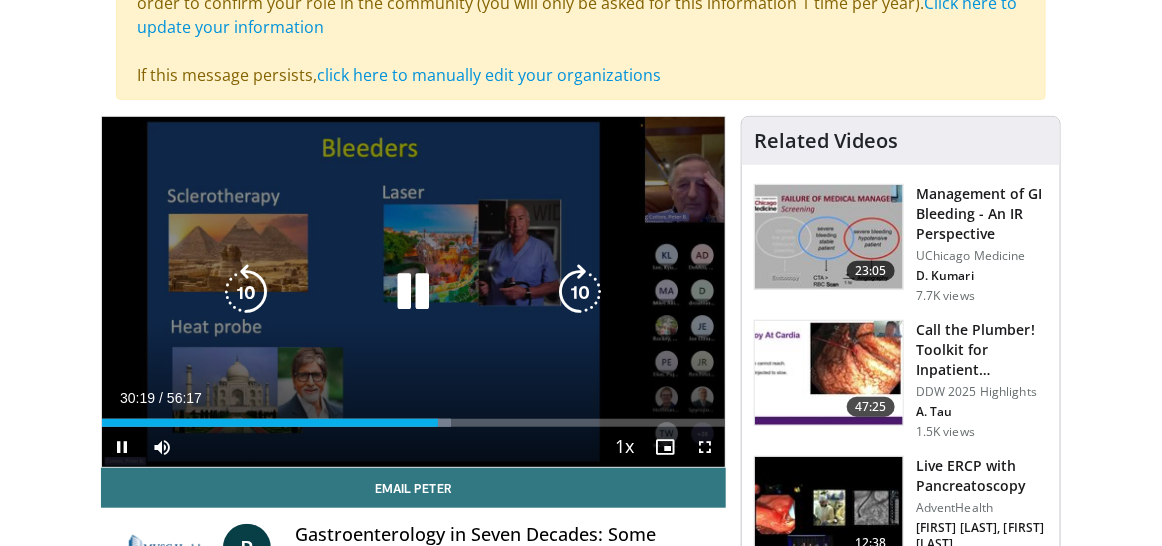 click on "10 seconds
Tap to unmute" at bounding box center (413, 292) 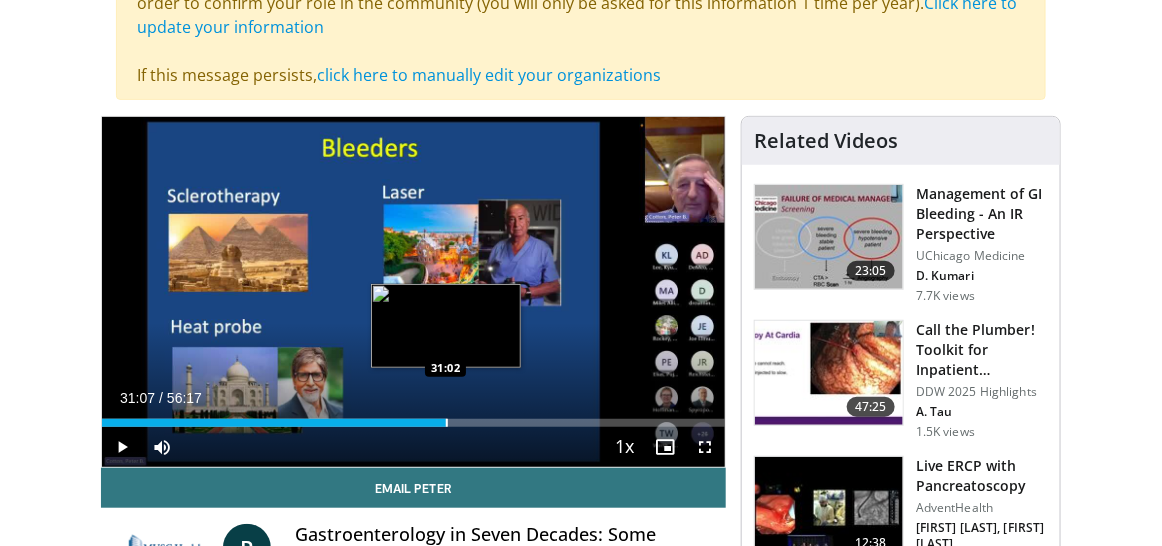 drag, startPoint x: 433, startPoint y: 424, endPoint x: 447, endPoint y: 423, distance: 14.035668 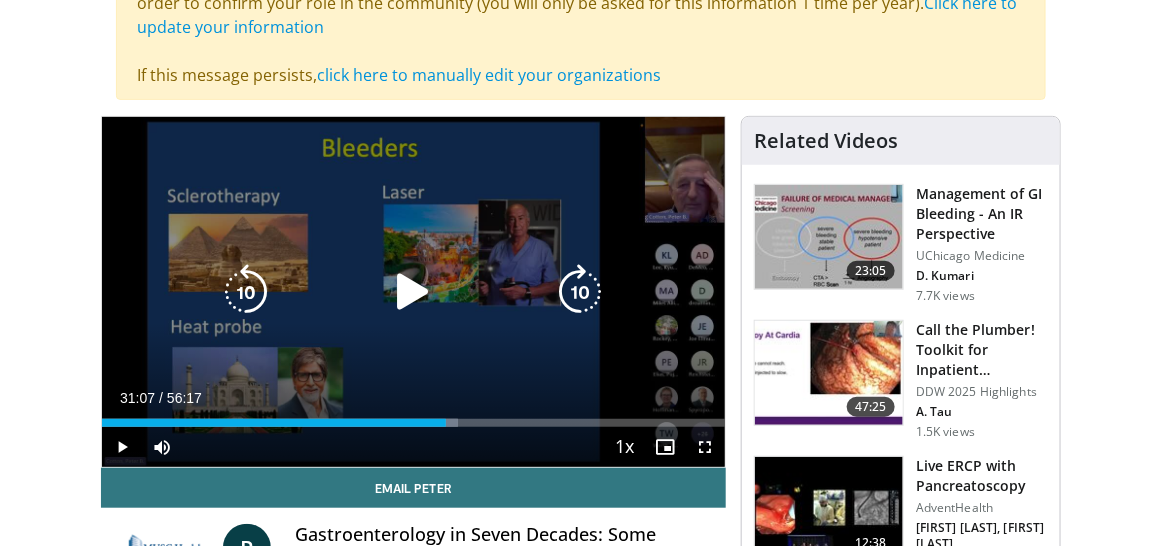 click on "10 seconds
Tap to unmute" at bounding box center (413, 292) 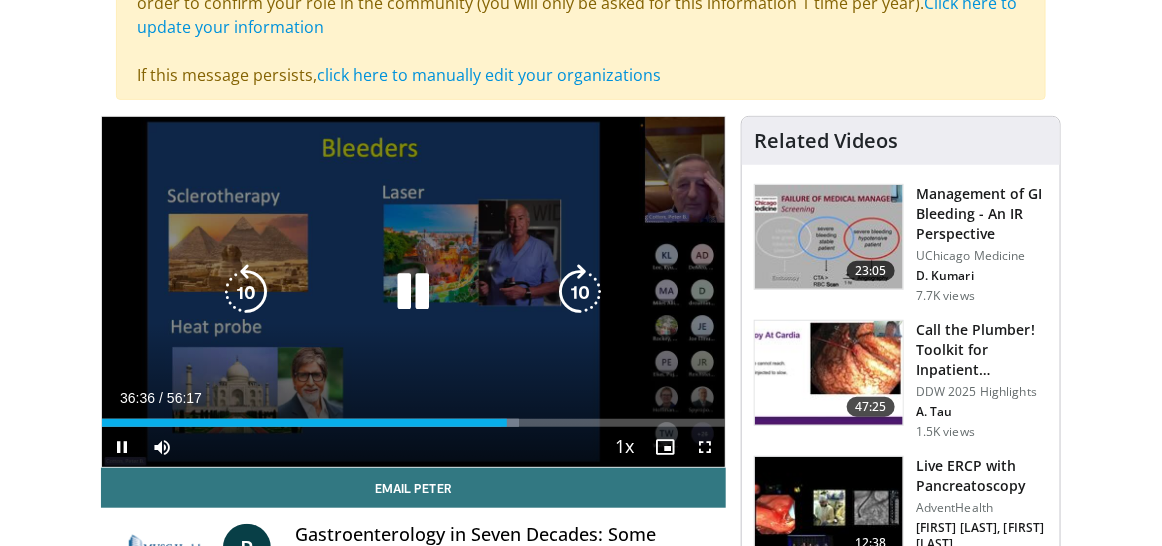 click at bounding box center (413, 292) 